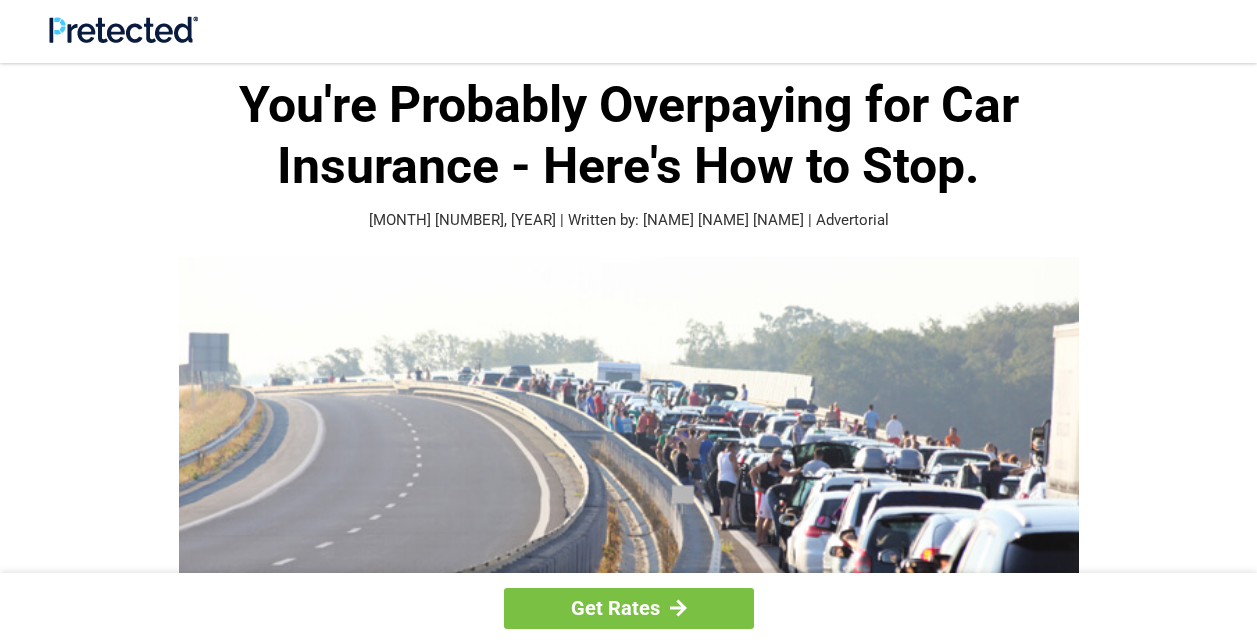 scroll, scrollTop: 1042, scrollLeft: 0, axis: vertical 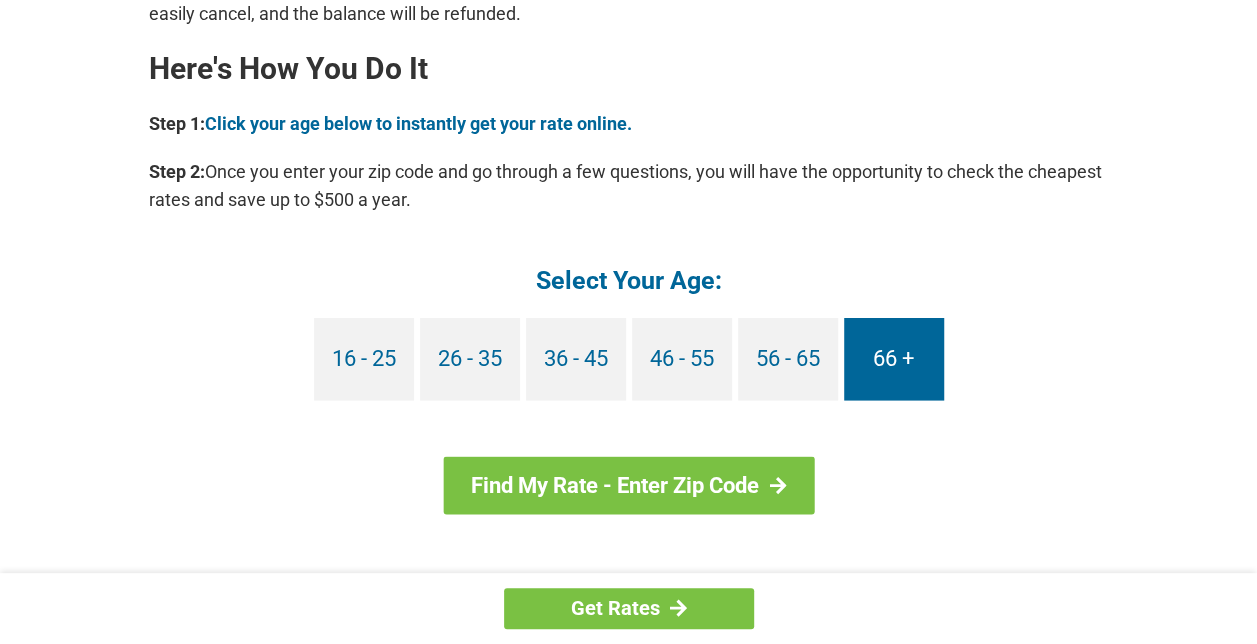 click on "66 +" at bounding box center (894, 358) 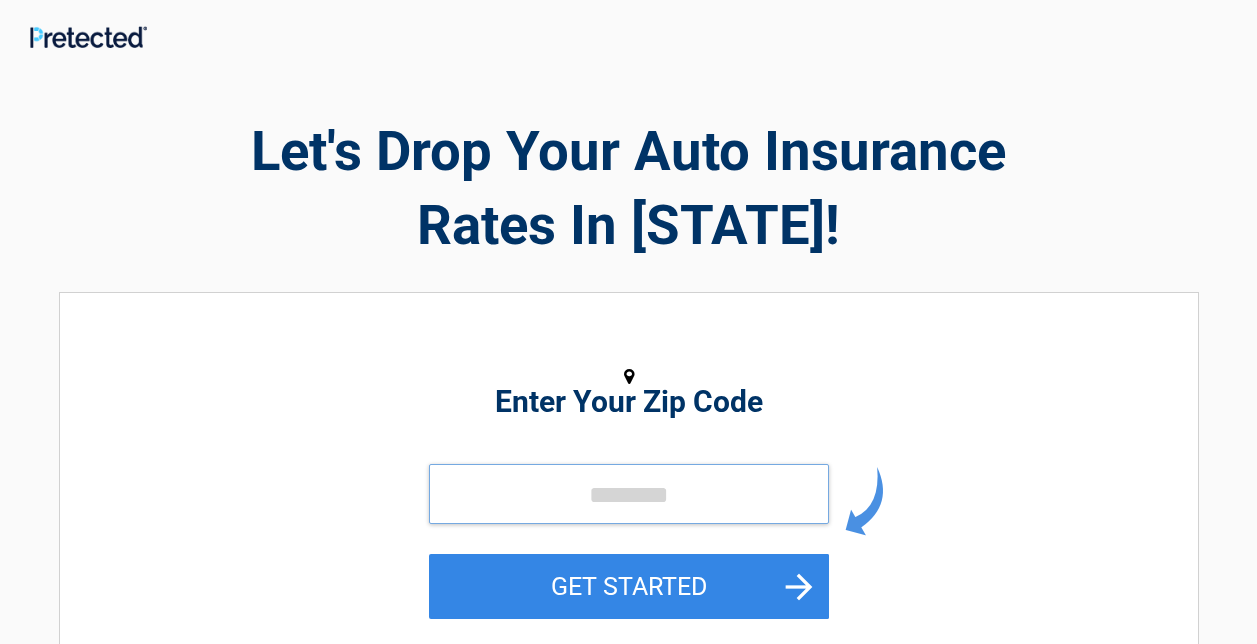 scroll, scrollTop: 0, scrollLeft: 0, axis: both 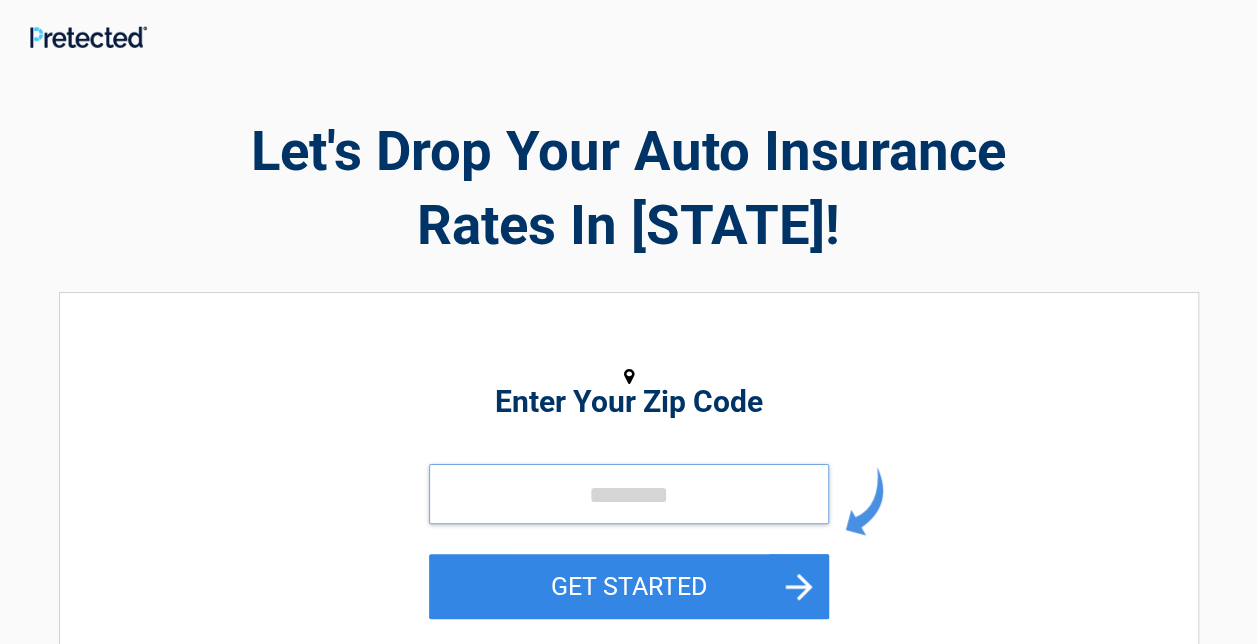 drag, startPoint x: 0, startPoint y: 0, endPoint x: 613, endPoint y: 473, distance: 774.2726 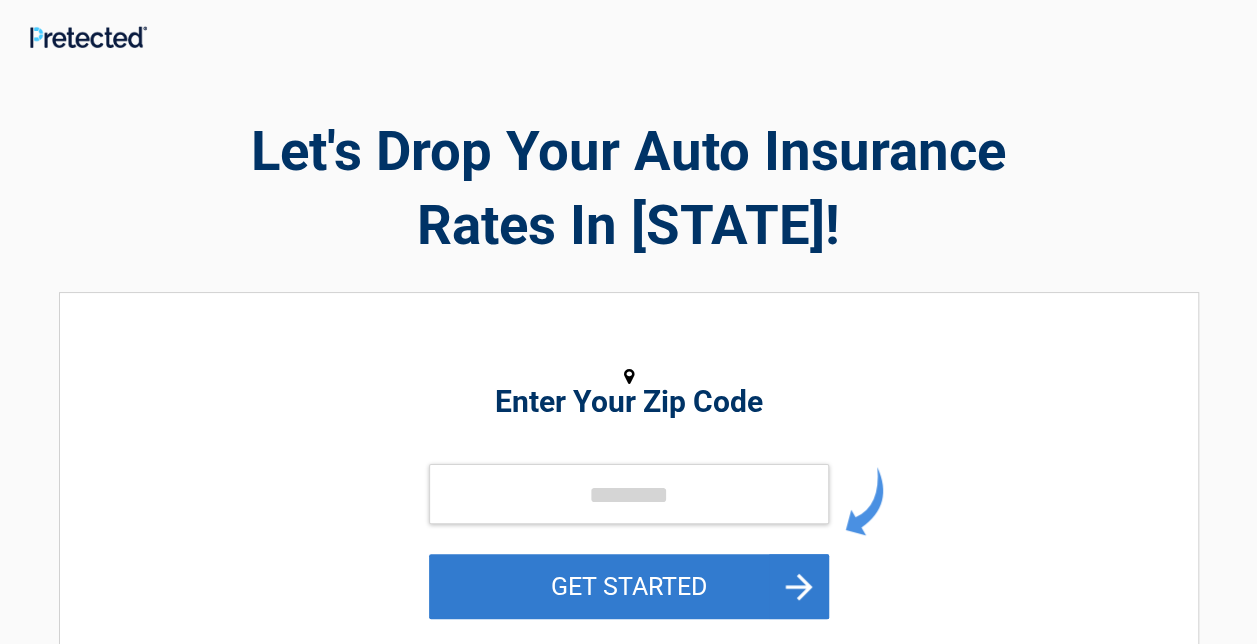 click on "GET STARTED" at bounding box center (629, 586) 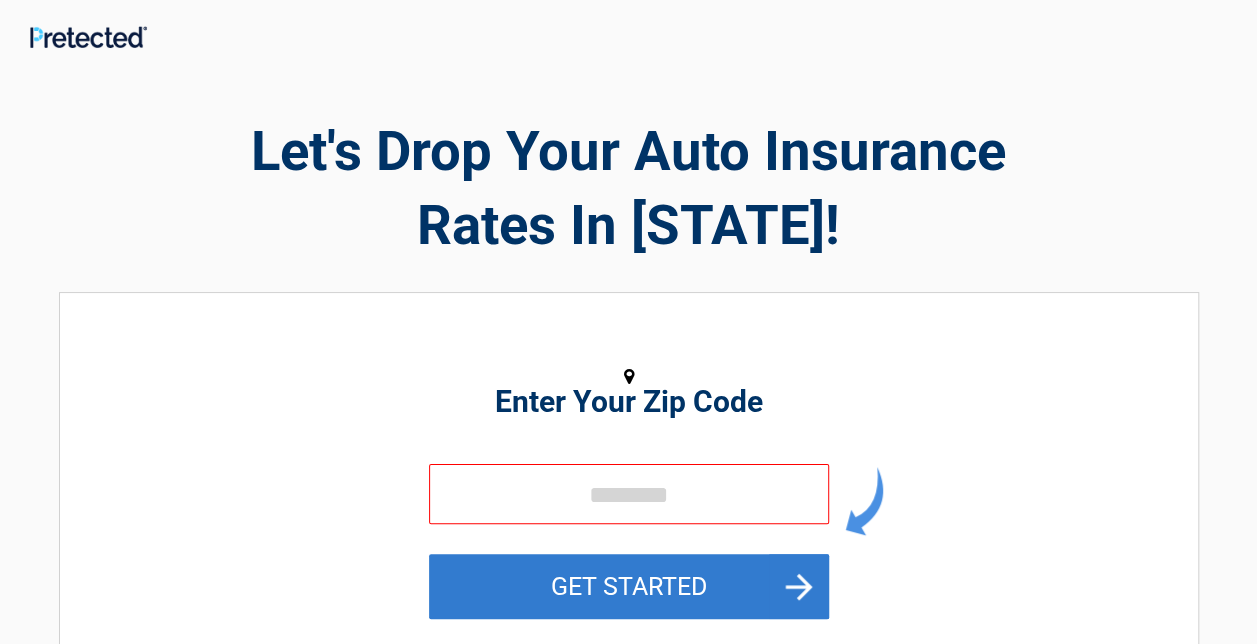 click on "GET STARTED" at bounding box center (629, 586) 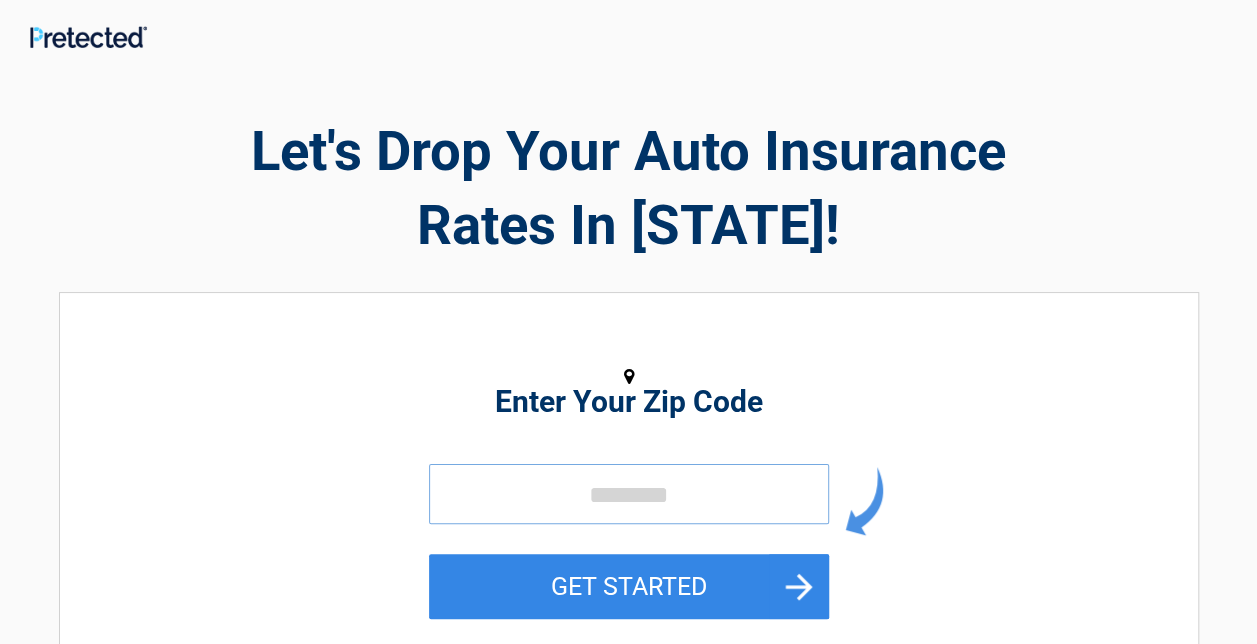click at bounding box center [629, 494] 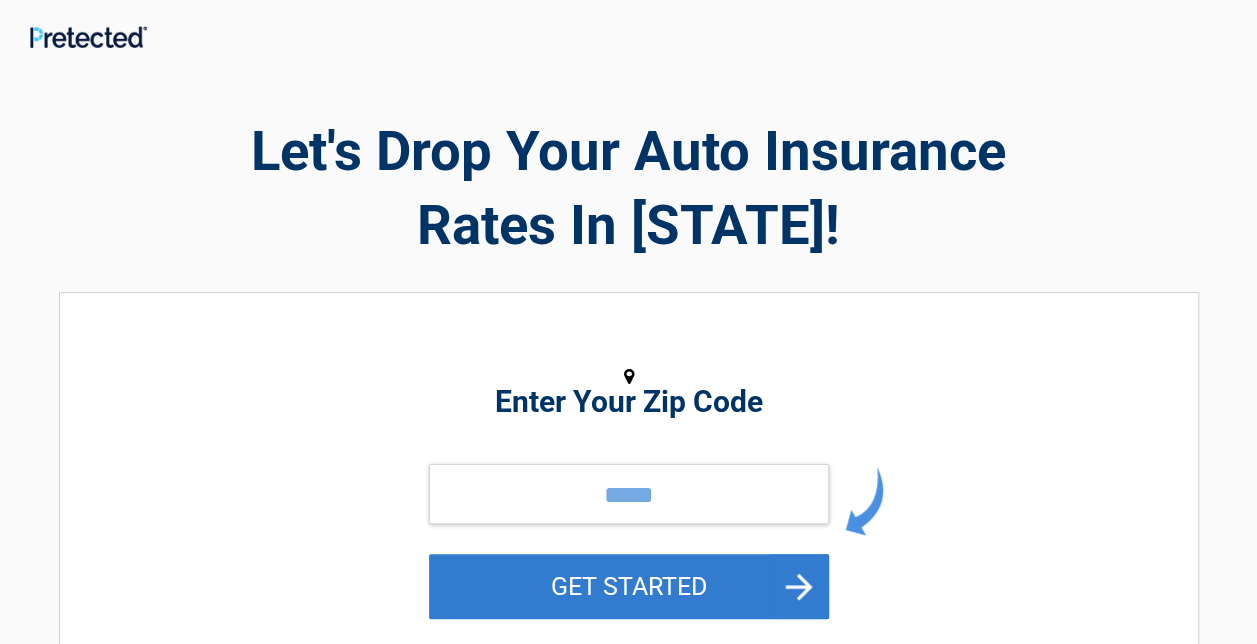 click on "GET STARTED" at bounding box center [629, 586] 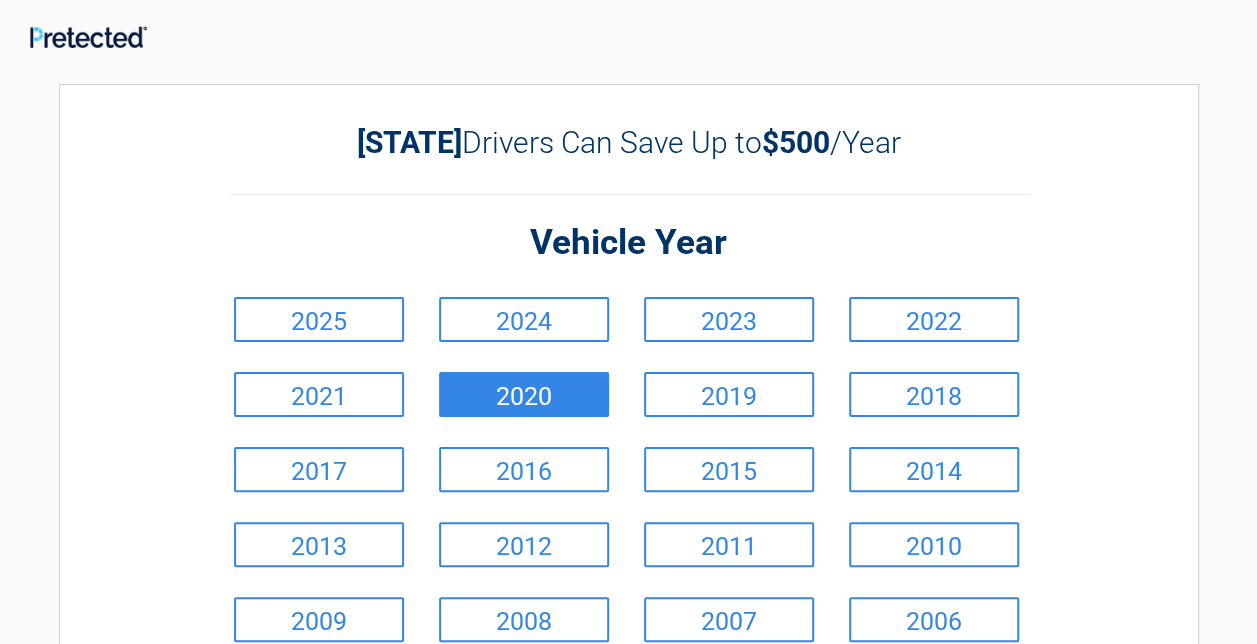 click on "2020" at bounding box center [524, 394] 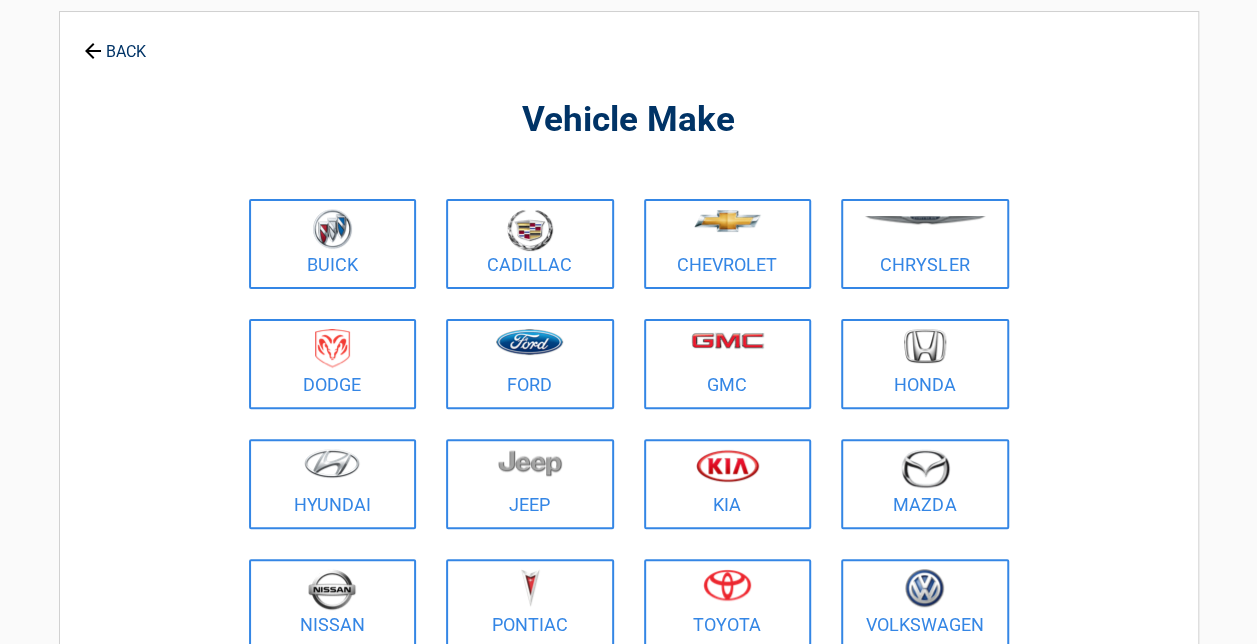 scroll, scrollTop: 200, scrollLeft: 0, axis: vertical 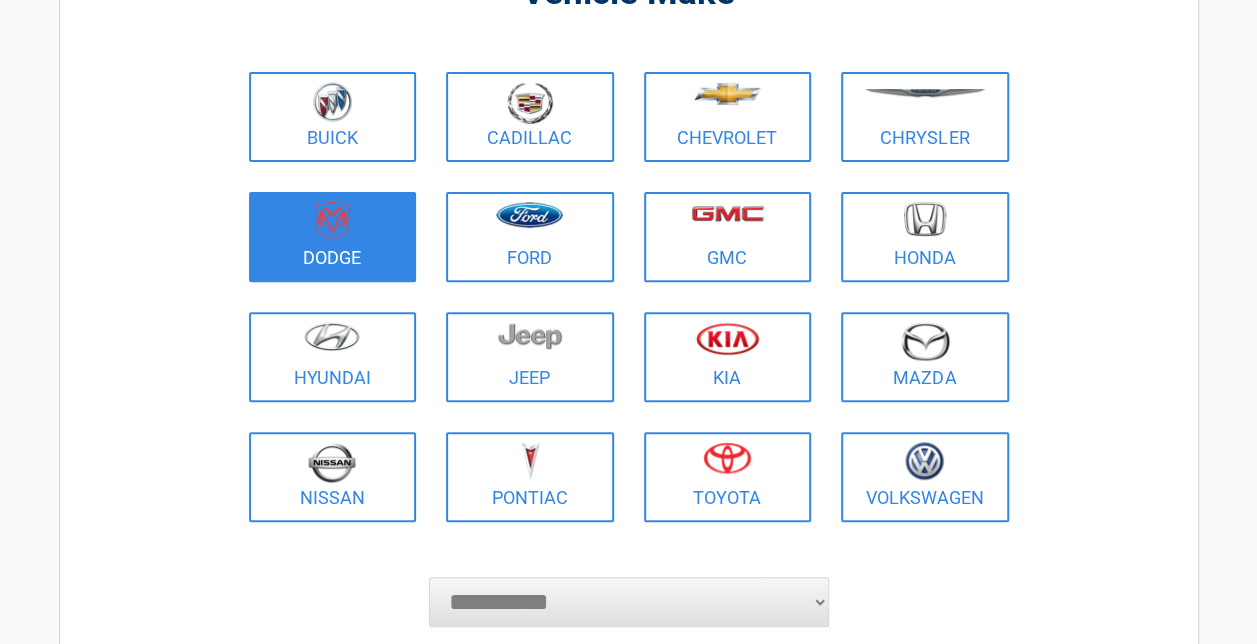 click at bounding box center (333, 224) 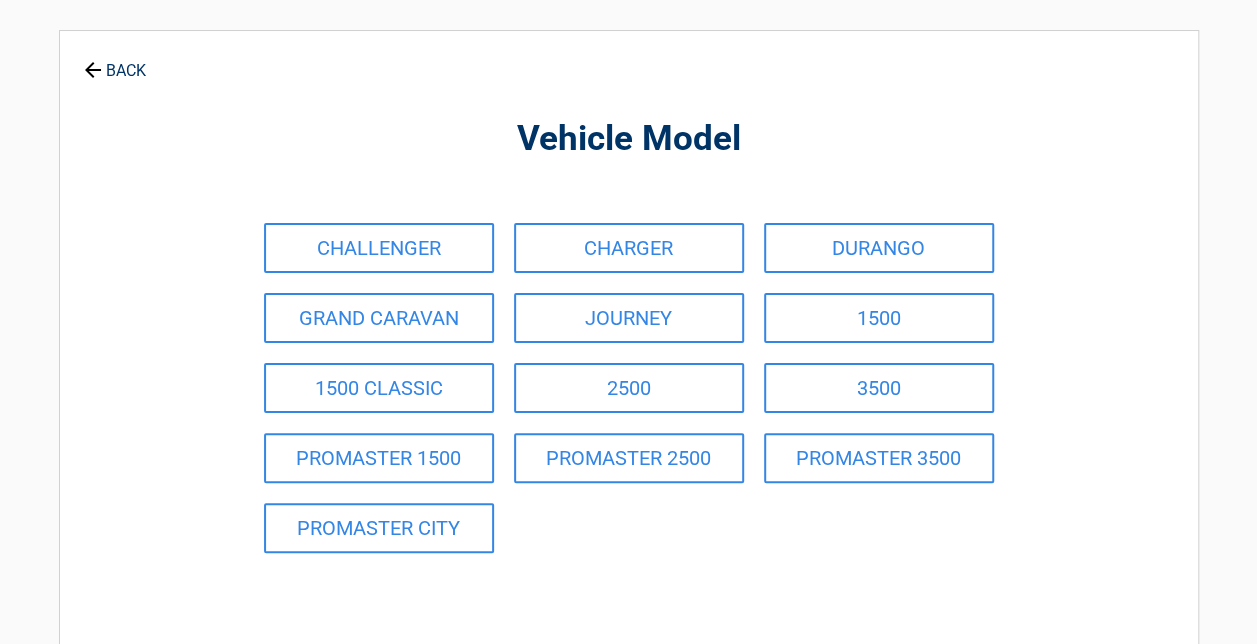scroll, scrollTop: 0, scrollLeft: 0, axis: both 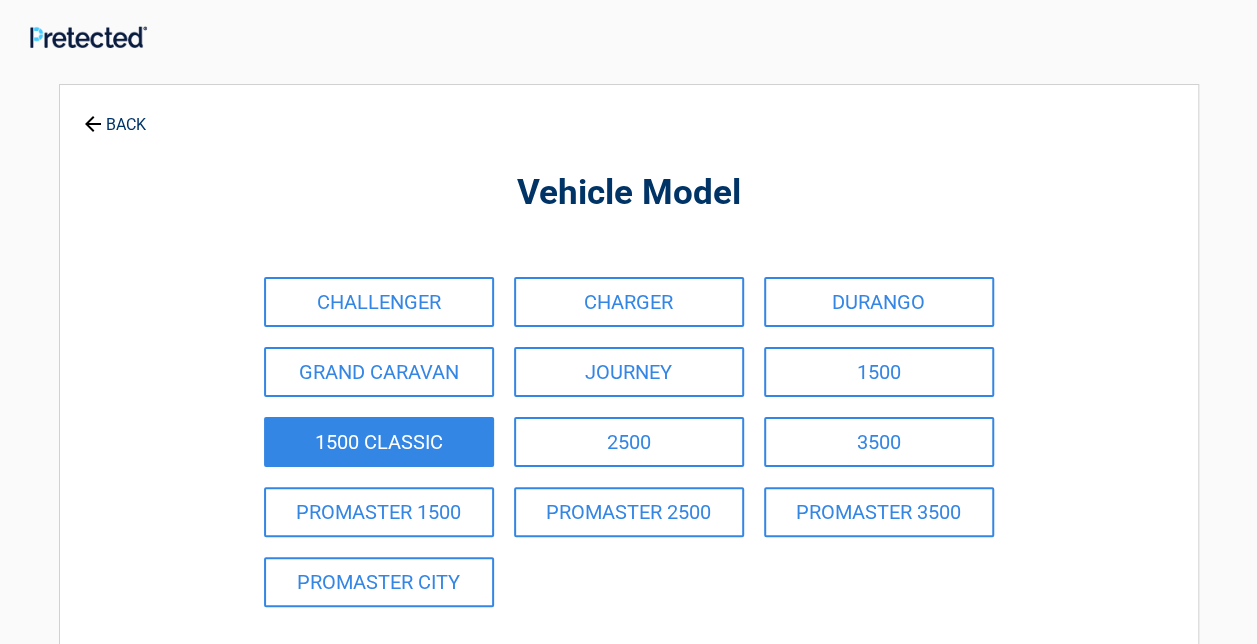 click on "1500 CLASSIC" at bounding box center [379, 442] 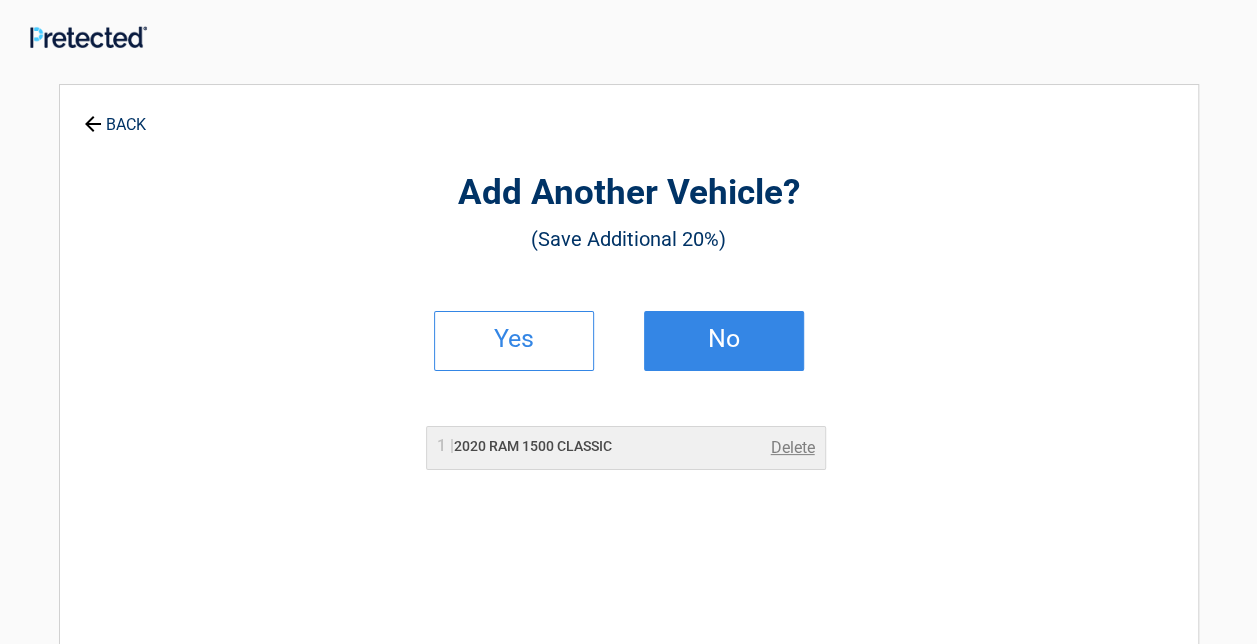 click on "No" at bounding box center (724, 339) 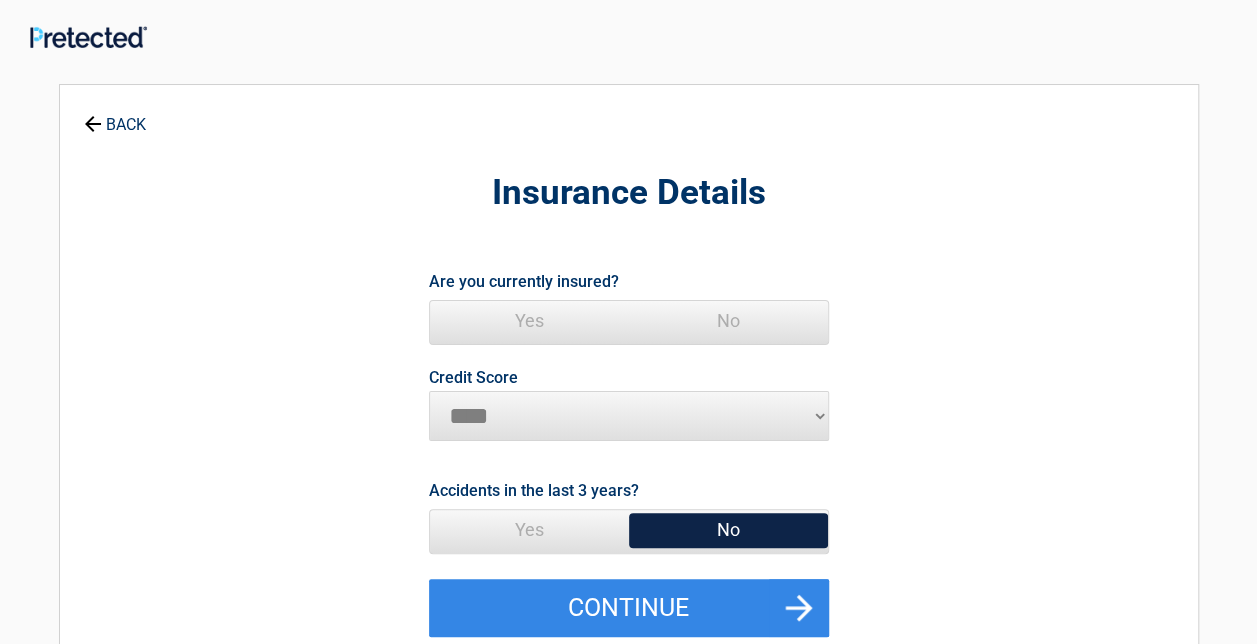click on "Yes" at bounding box center (529, 321) 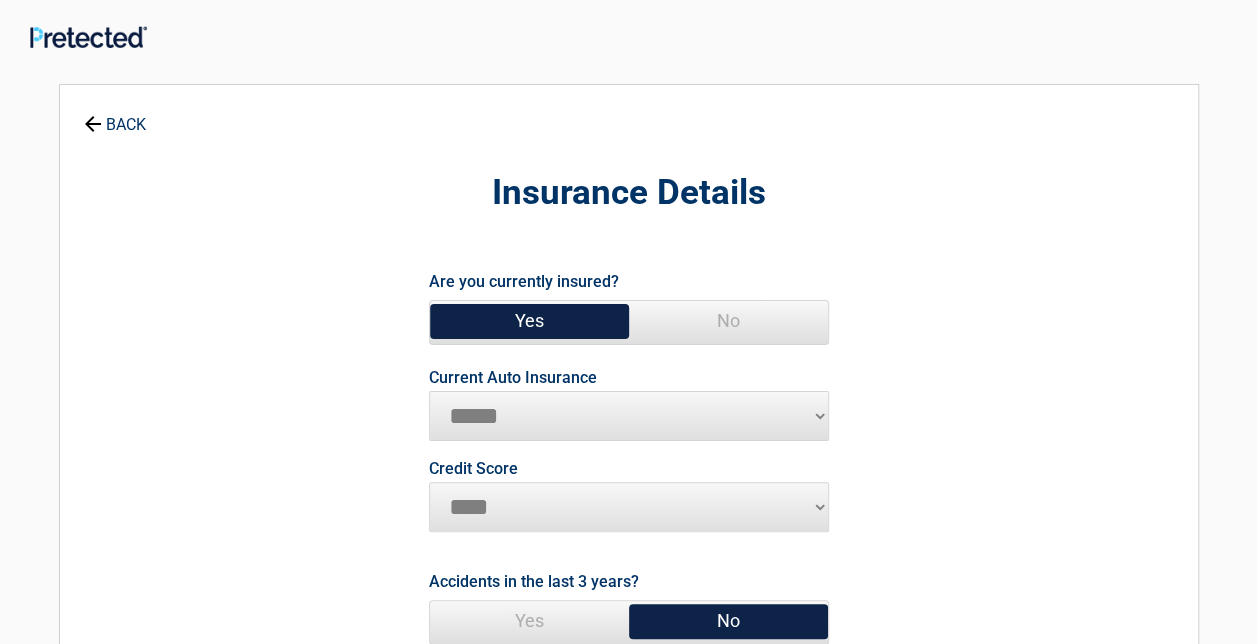 click on "Yes" at bounding box center [529, 321] 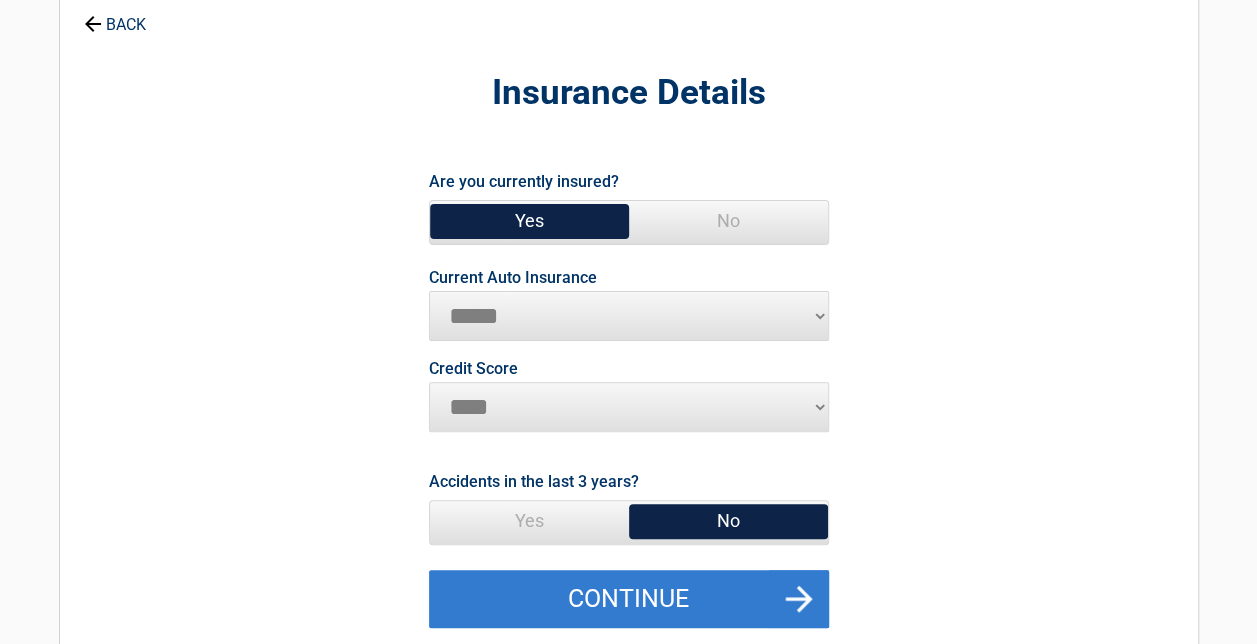 click on "Continue" at bounding box center [629, 599] 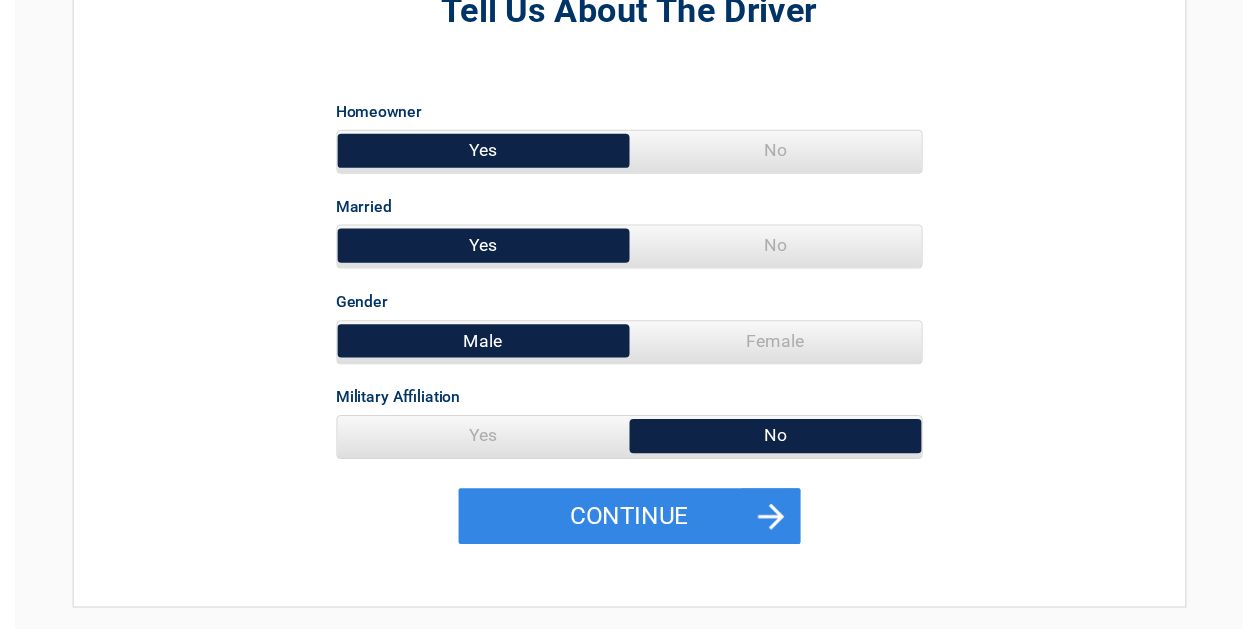 scroll, scrollTop: 200, scrollLeft: 0, axis: vertical 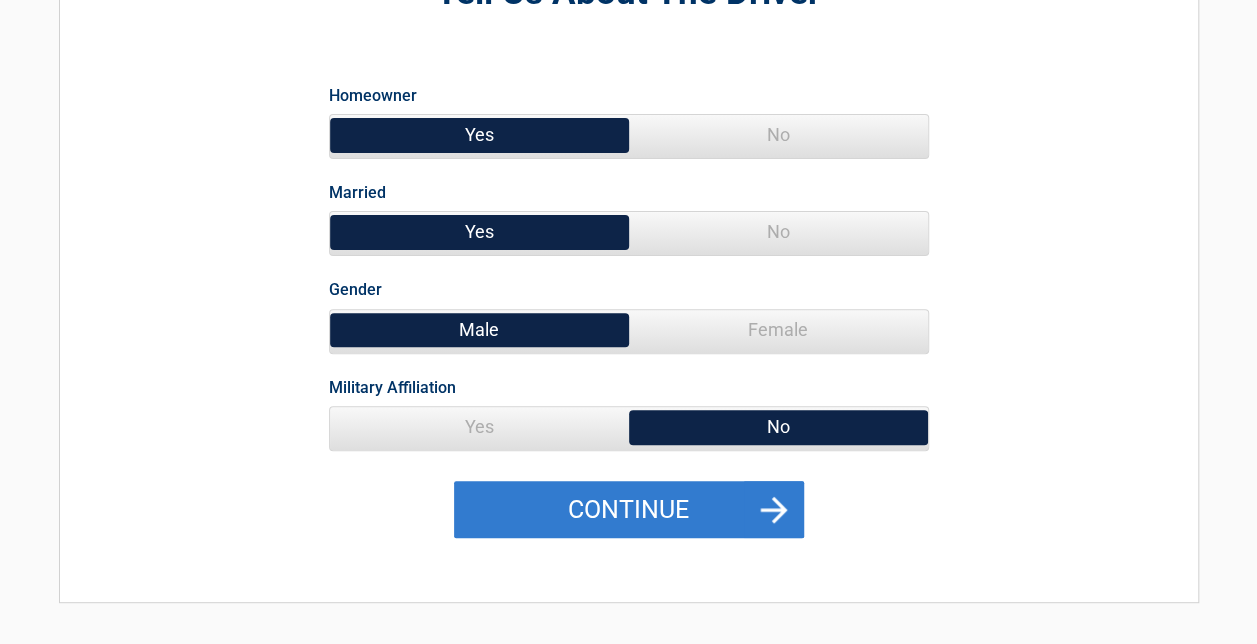 click on "Continue" at bounding box center (629, 510) 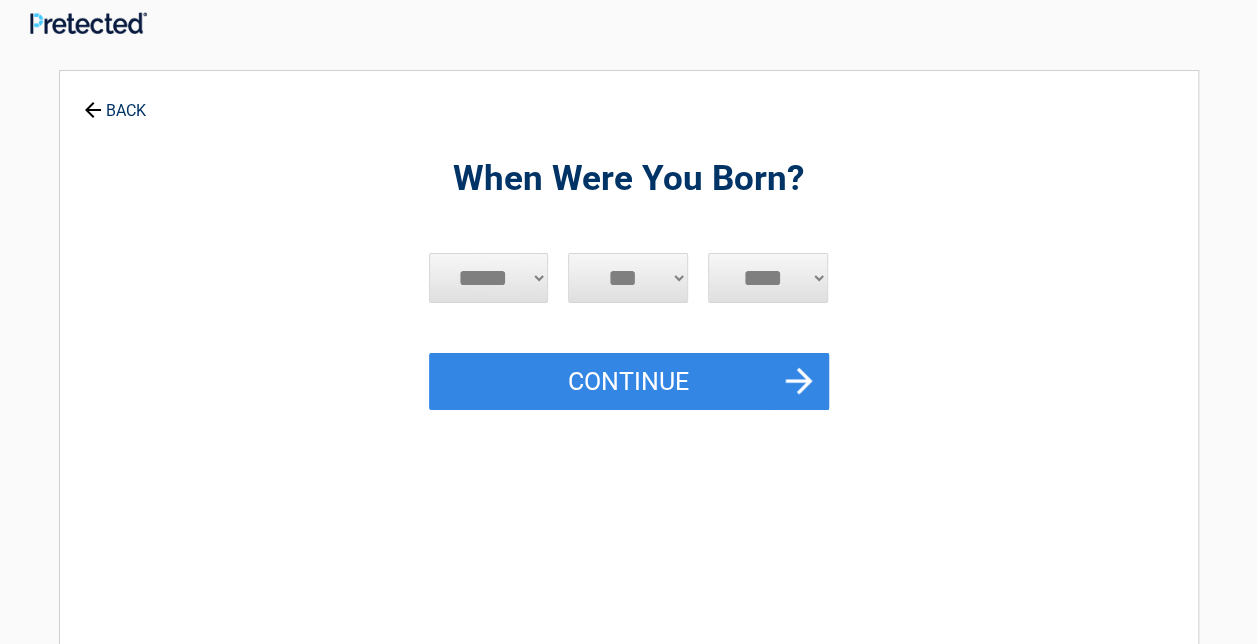 scroll, scrollTop: 0, scrollLeft: 0, axis: both 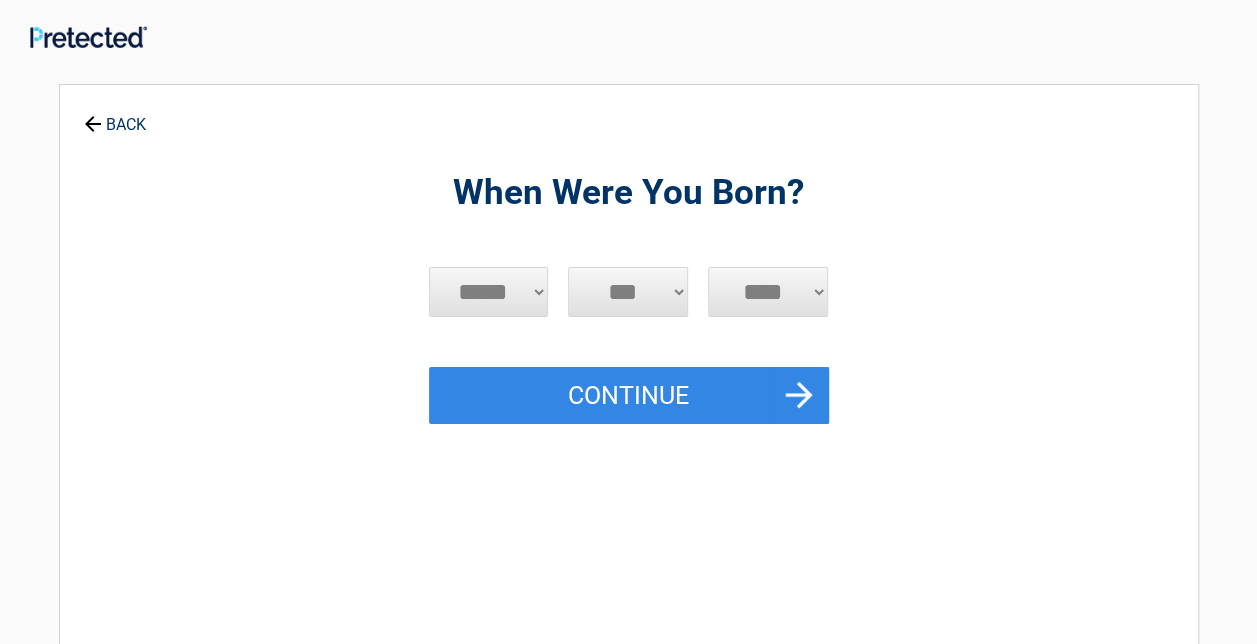 click on "*****
***
***
***
***
***
***
***
***
***
***
***
***" at bounding box center [489, 292] 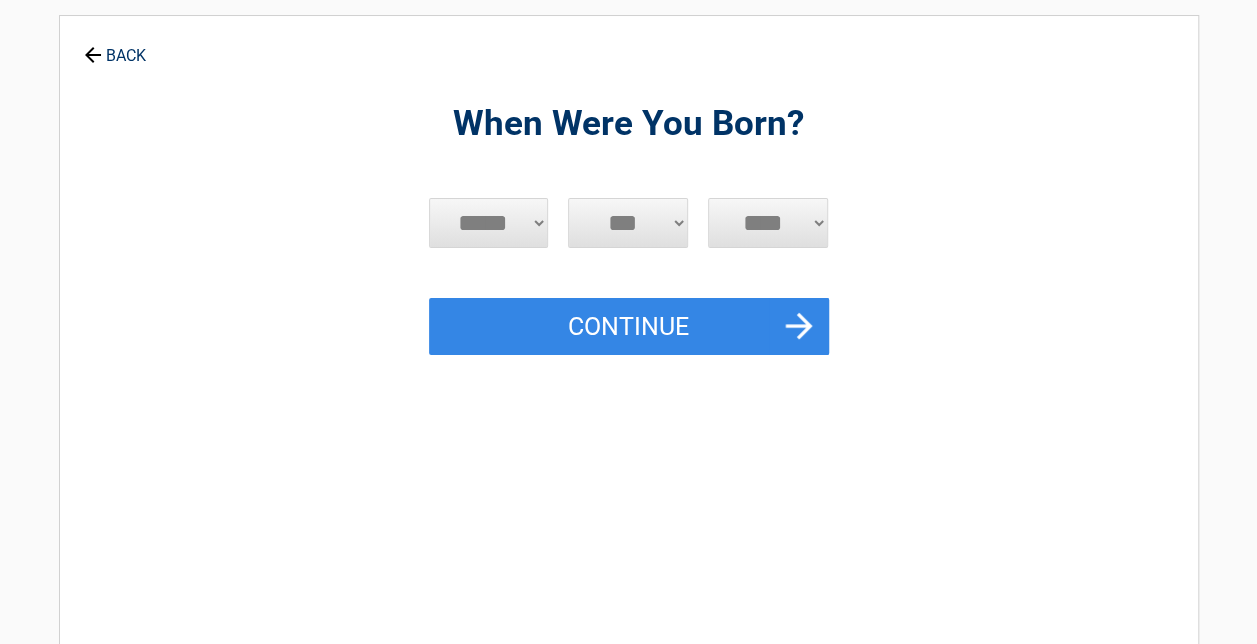 scroll, scrollTop: 100, scrollLeft: 0, axis: vertical 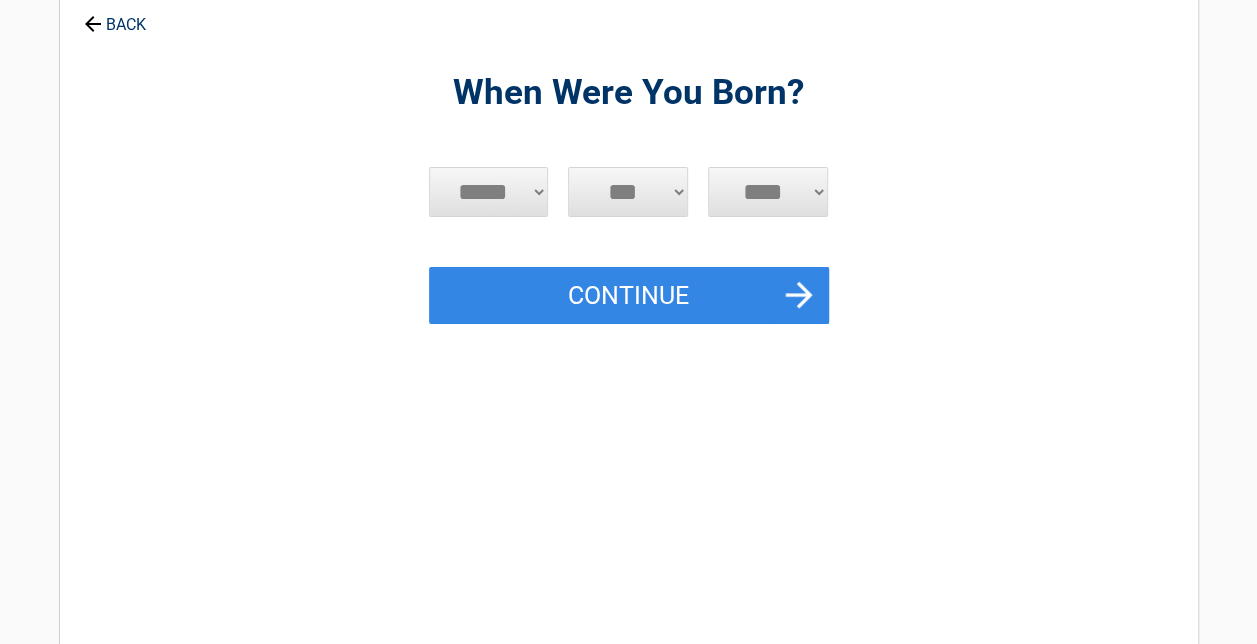 click on "*****
***
***
***
***
***
***
***
***
***
***
***
***" at bounding box center [489, 192] 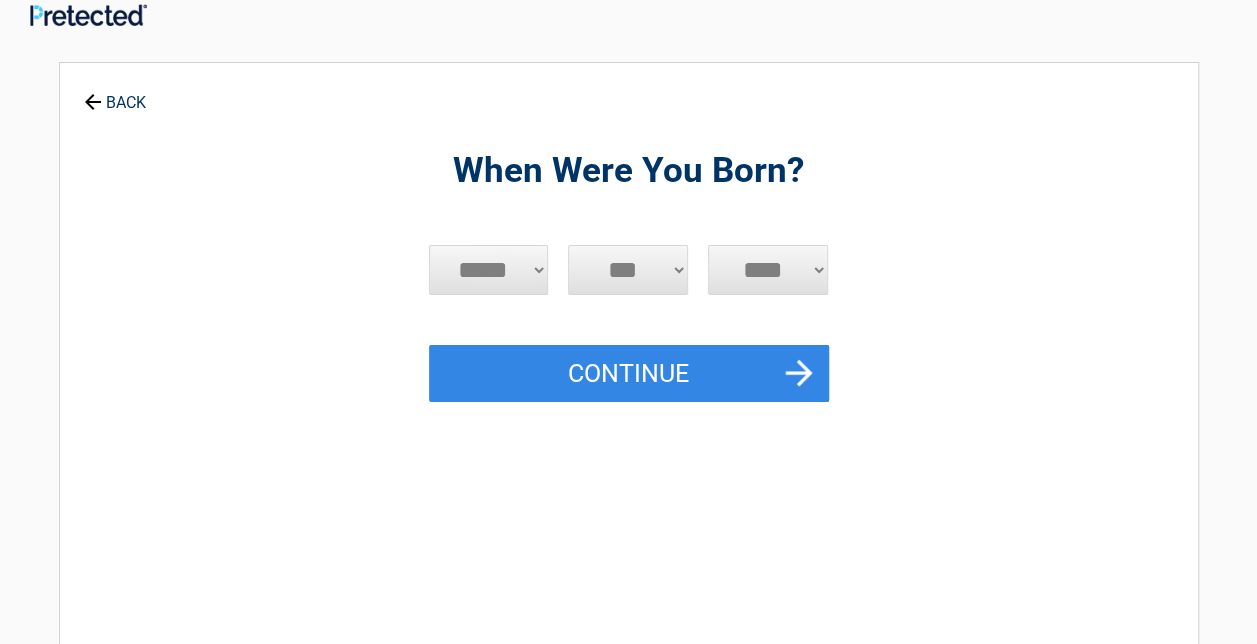 scroll, scrollTop: 0, scrollLeft: 0, axis: both 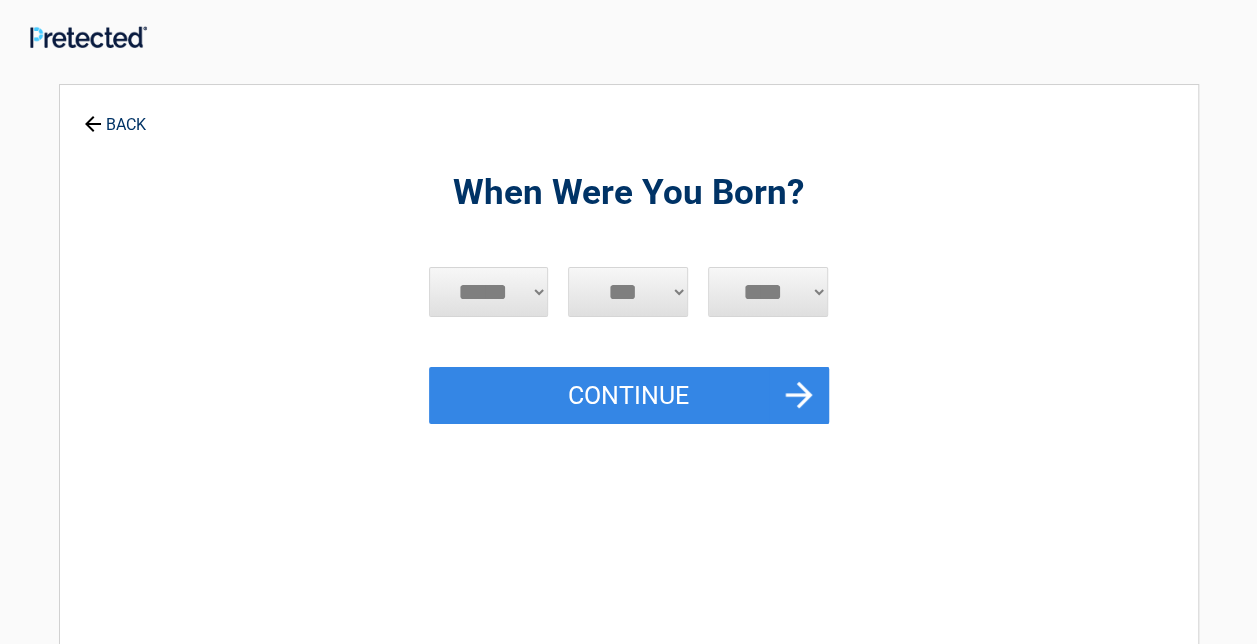 click on "*****
***
***
***
***
***
***
***
***
***
***
***
***" at bounding box center [489, 292] 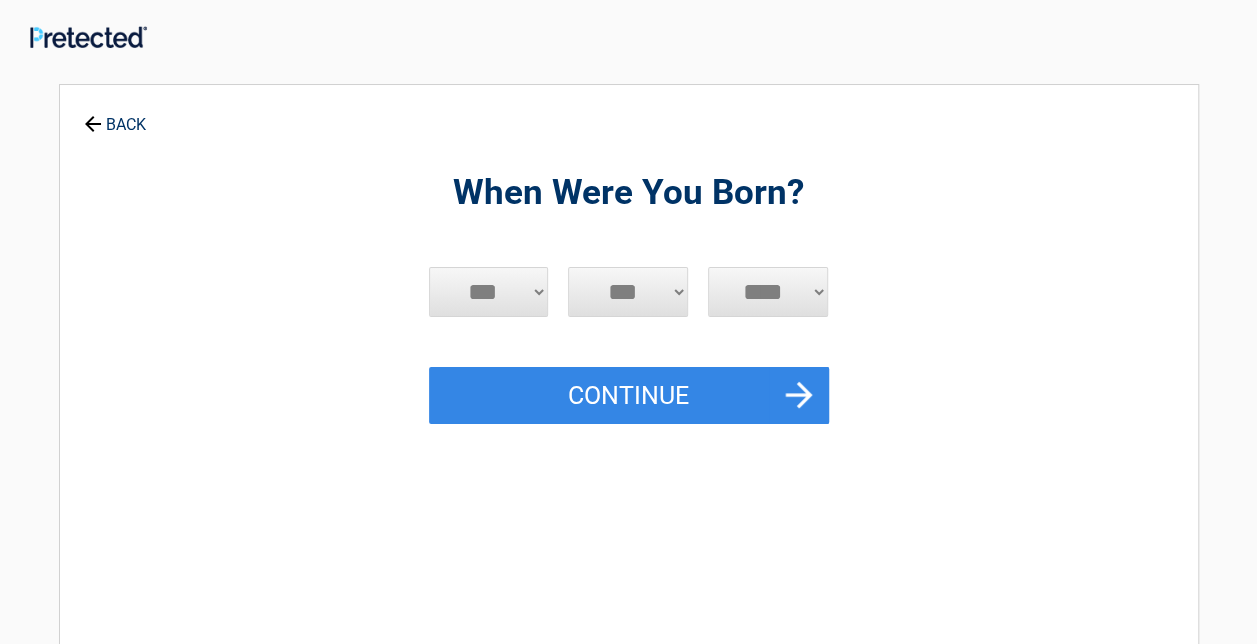 click on "*****
***
***
***
***
***
***
***
***
***
***
***
***" at bounding box center [489, 292] 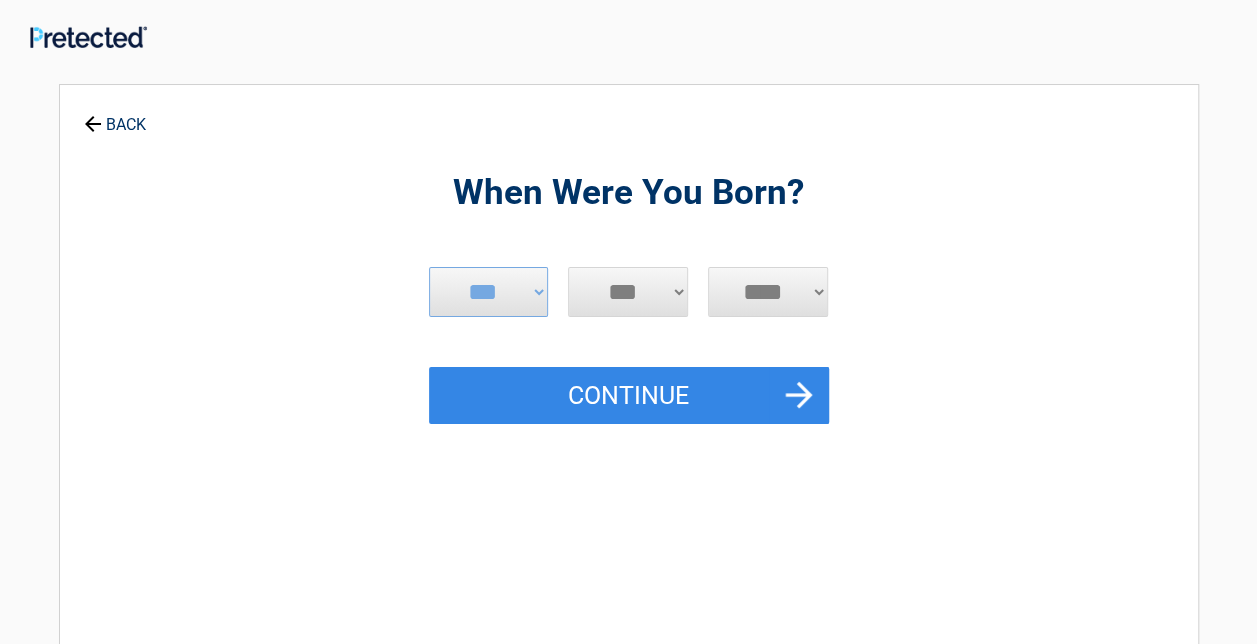 click on "*** * * * * * * * * * ** ** ** ** ** ** ** ** ** ** ** ** ** ** ** ** ** ** ** ** **" at bounding box center [628, 292] 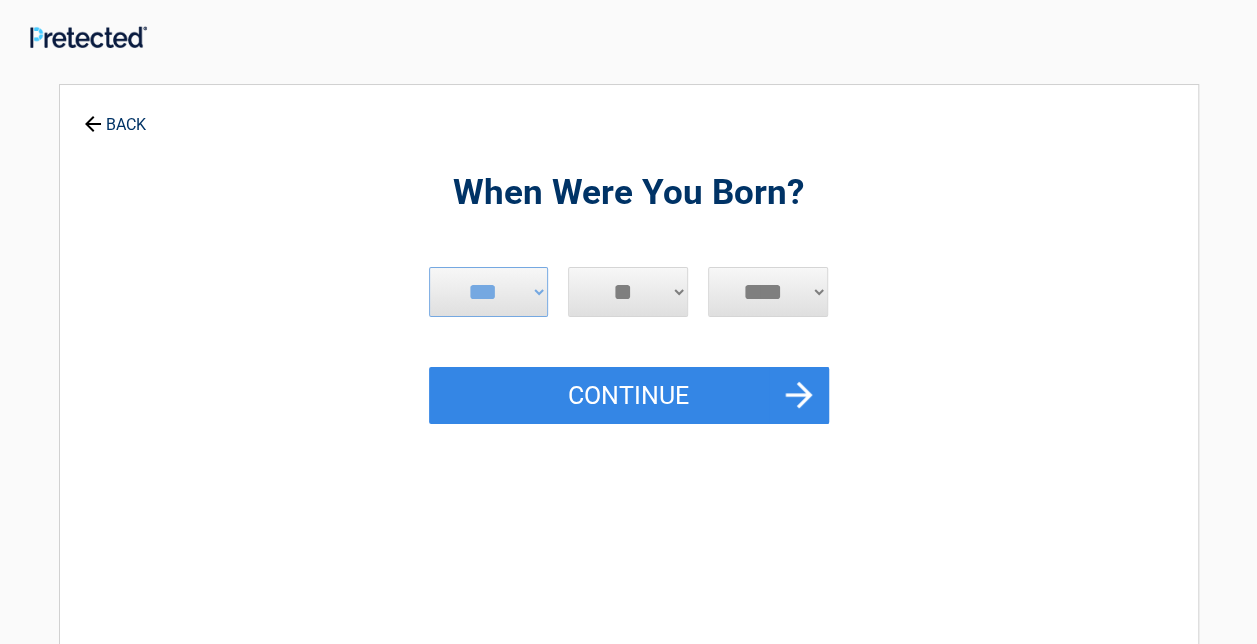 click on "*** * * * * * * * * * ** ** ** ** ** ** ** ** ** ** ** ** ** ** ** ** ** ** ** ** **" at bounding box center [628, 292] 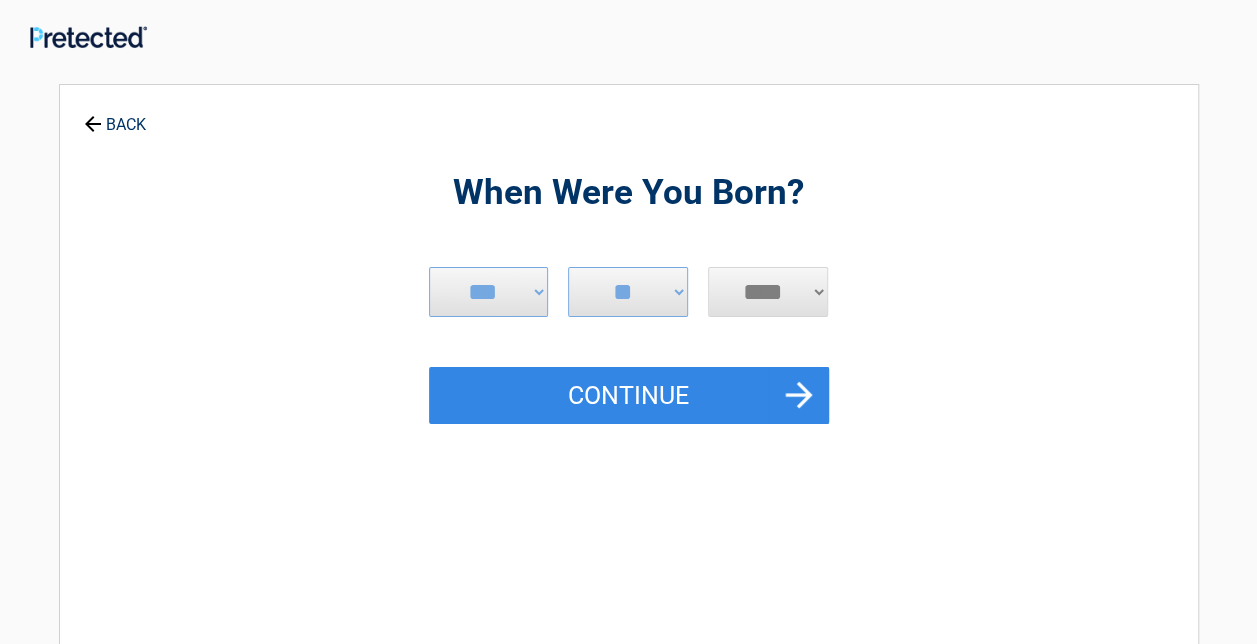 click on "****
****
****
****
****
****
****
****
****
****
****
****
****
****
****
****
****
****
****
****
****
****
****
****
****
****
****
****
****
****
****
****
****
****
****
****
****
****
****
****
****
****
****
****
****
****
****
****
****
****
****
****
****
****
****
****
****
****
****
****
****
****
****
****" at bounding box center (768, 292) 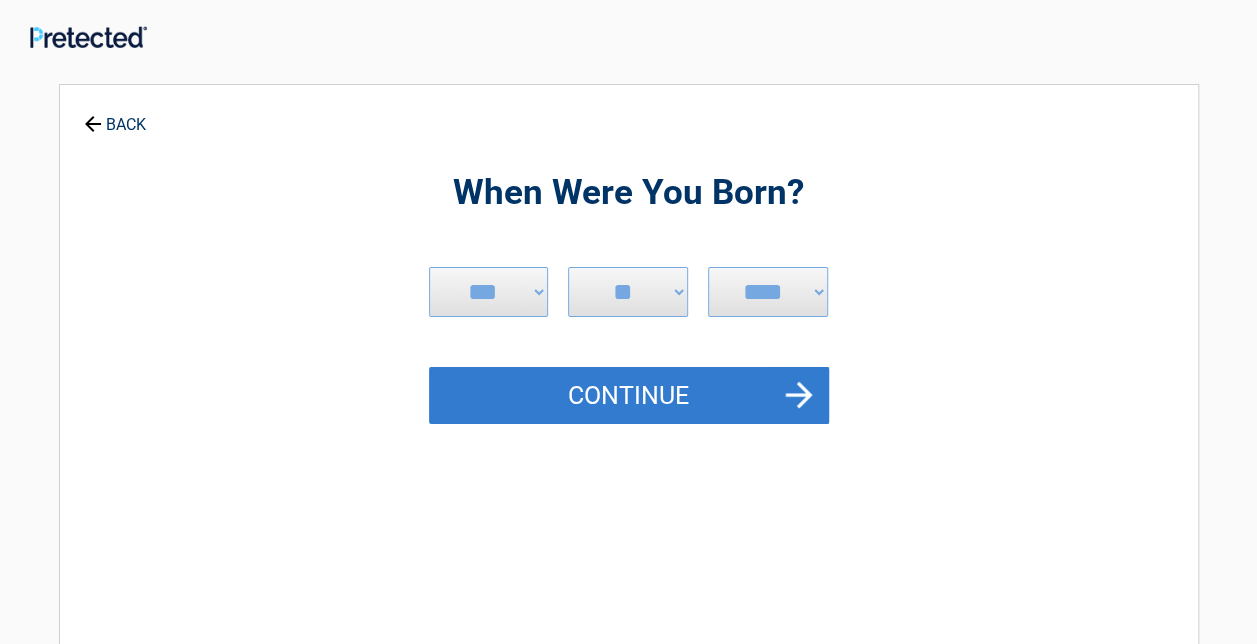 click on "Continue" at bounding box center (629, 396) 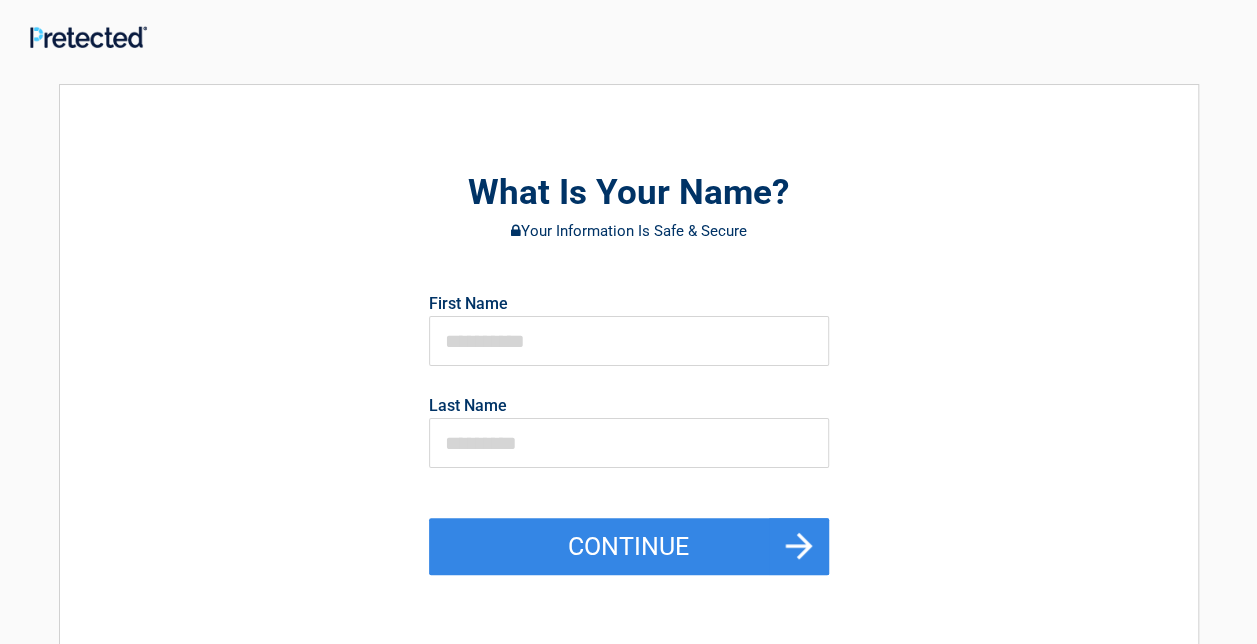 click on "First Name
Last Name" at bounding box center [629, 391] 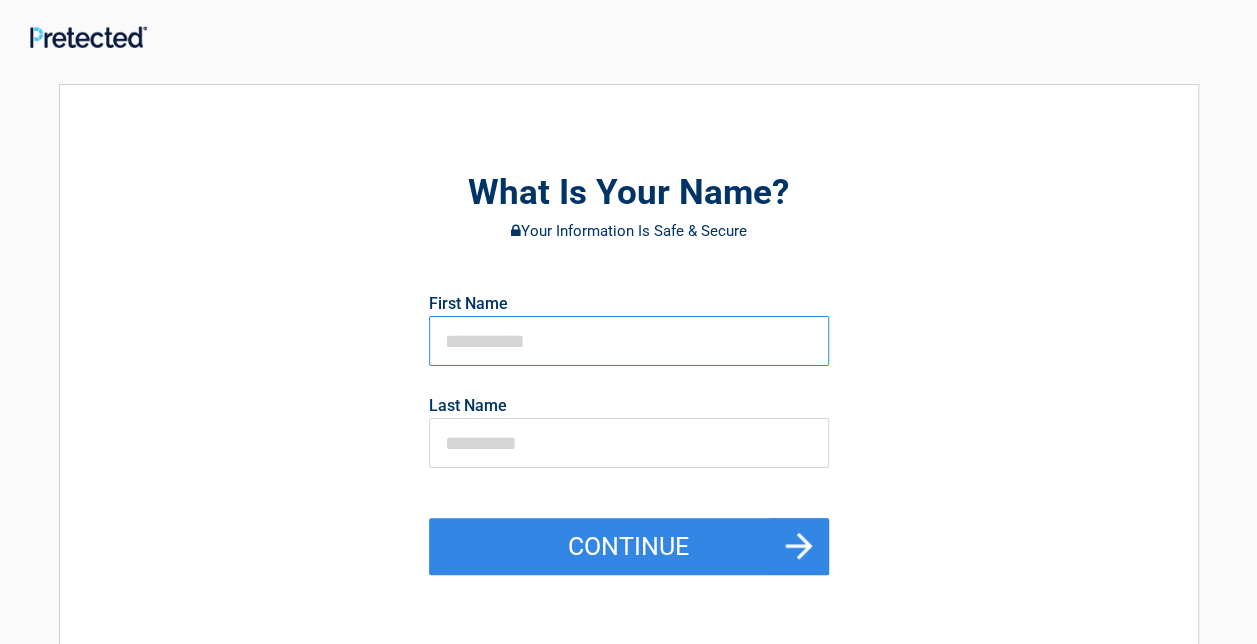 click at bounding box center [629, 341] 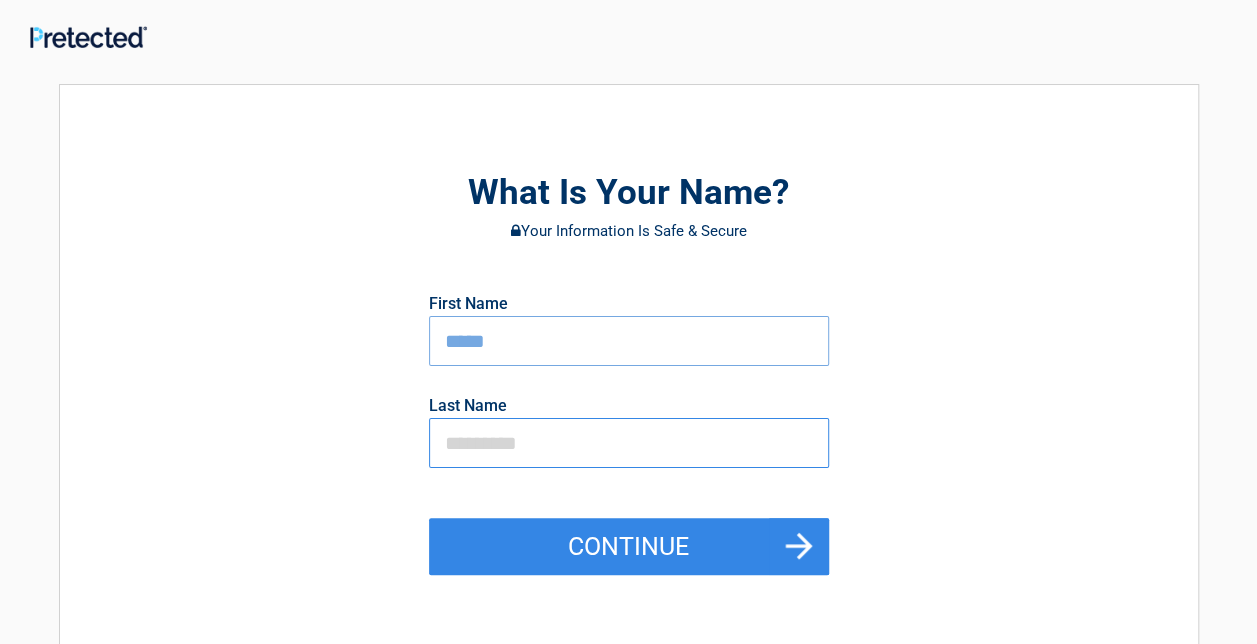 click at bounding box center (629, 443) 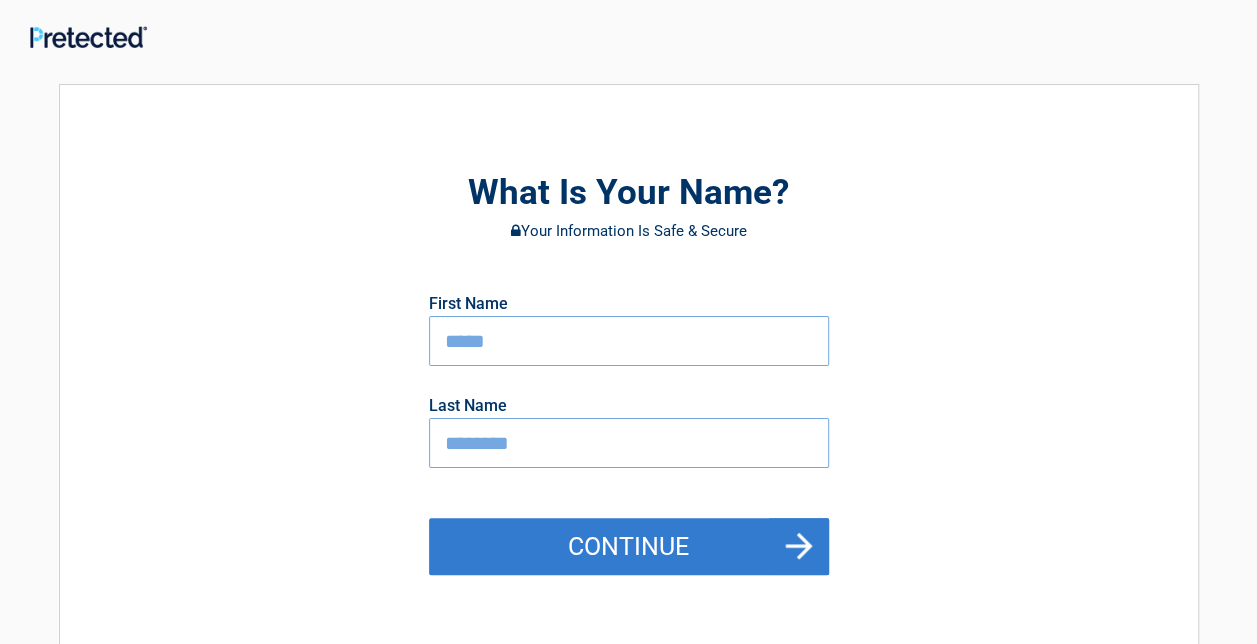 click on "Continue" at bounding box center [629, 547] 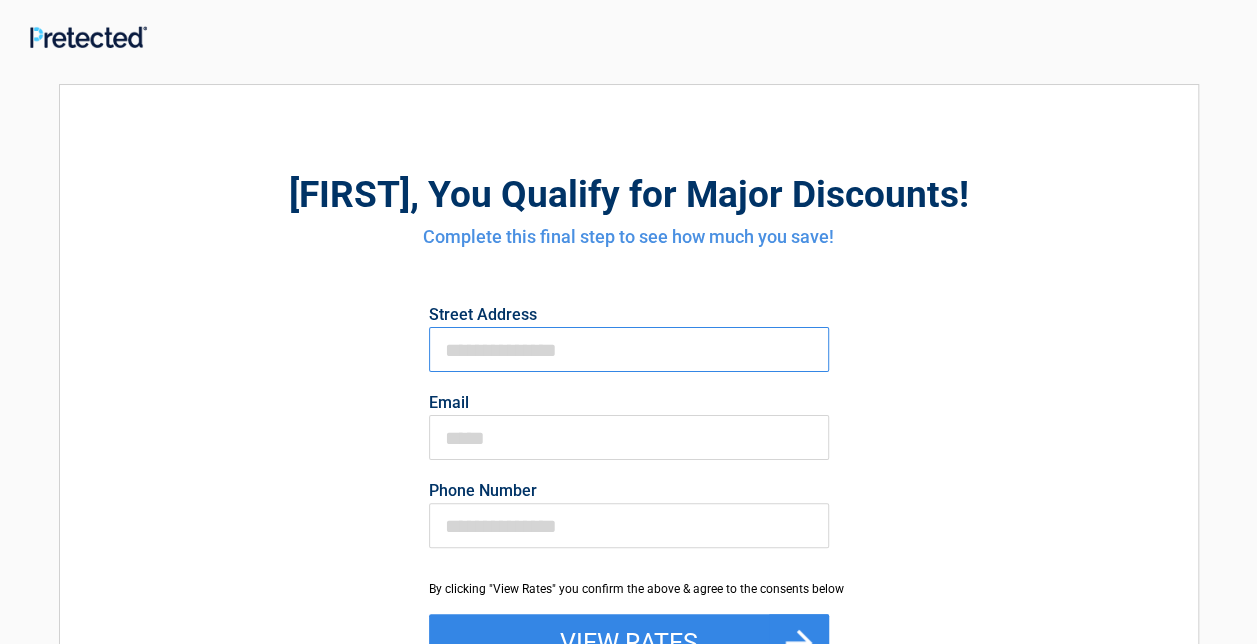 click on "First Name" at bounding box center [629, 349] 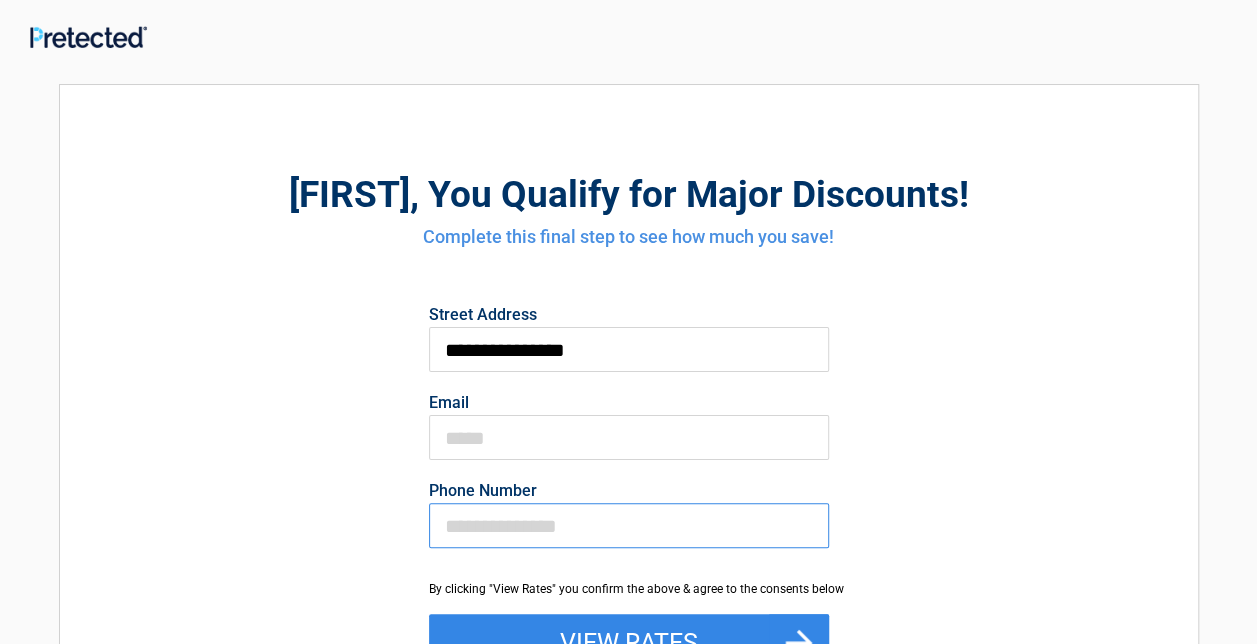 type on "**********" 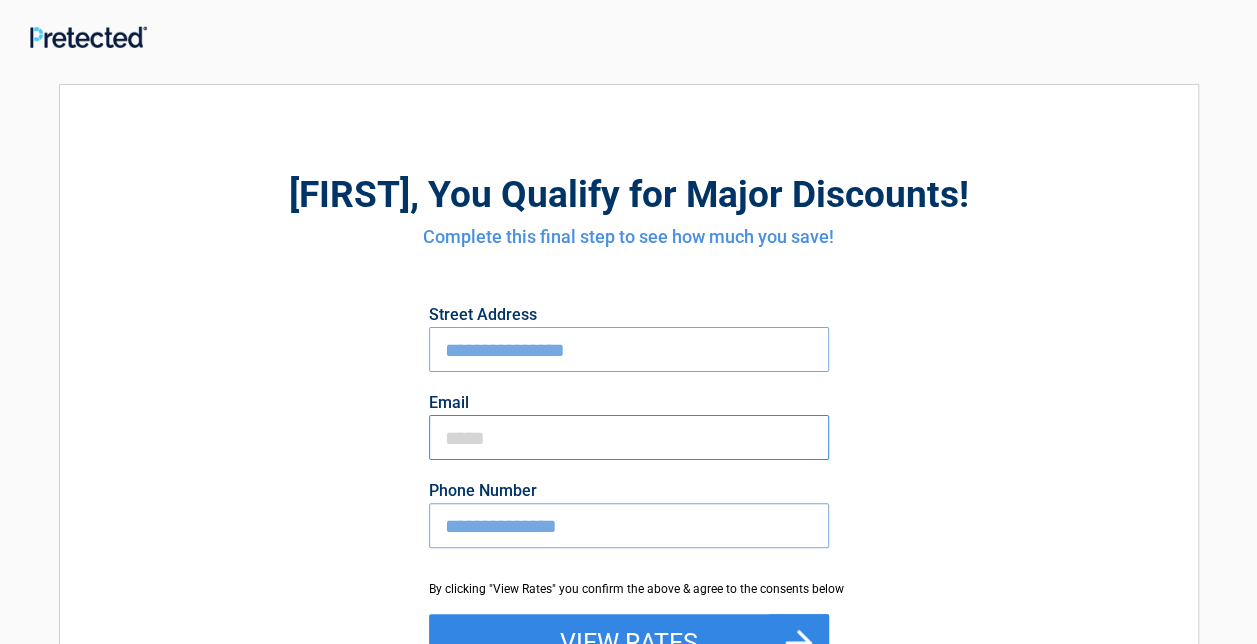click on "Email" at bounding box center (629, 437) 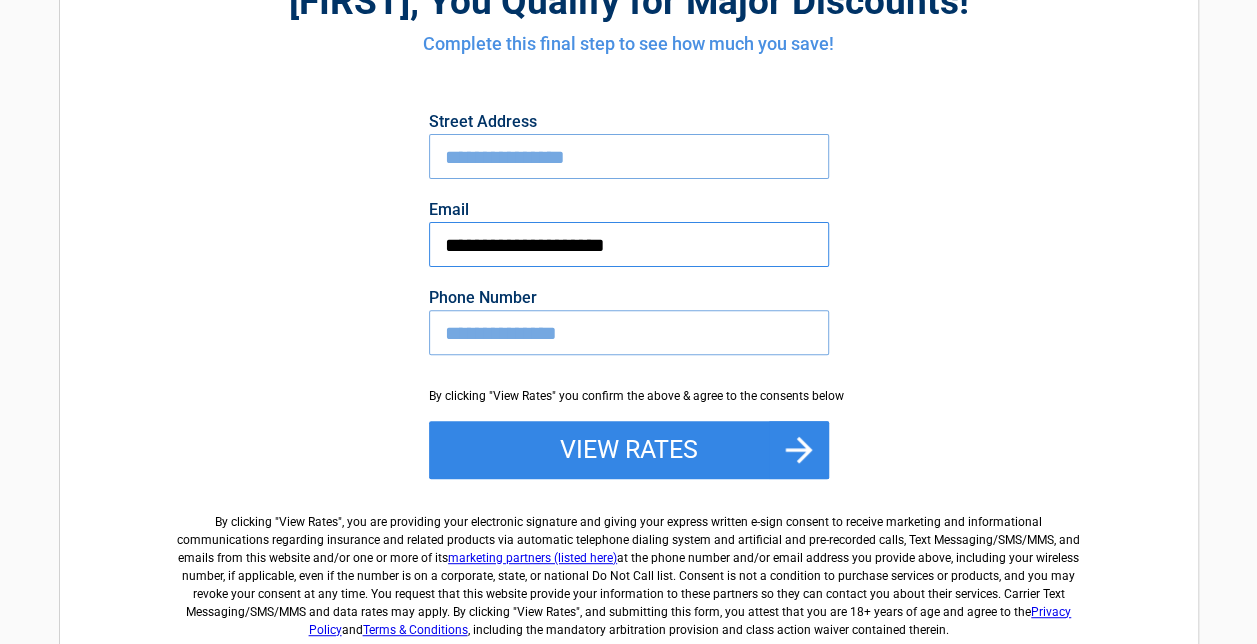 scroll, scrollTop: 200, scrollLeft: 0, axis: vertical 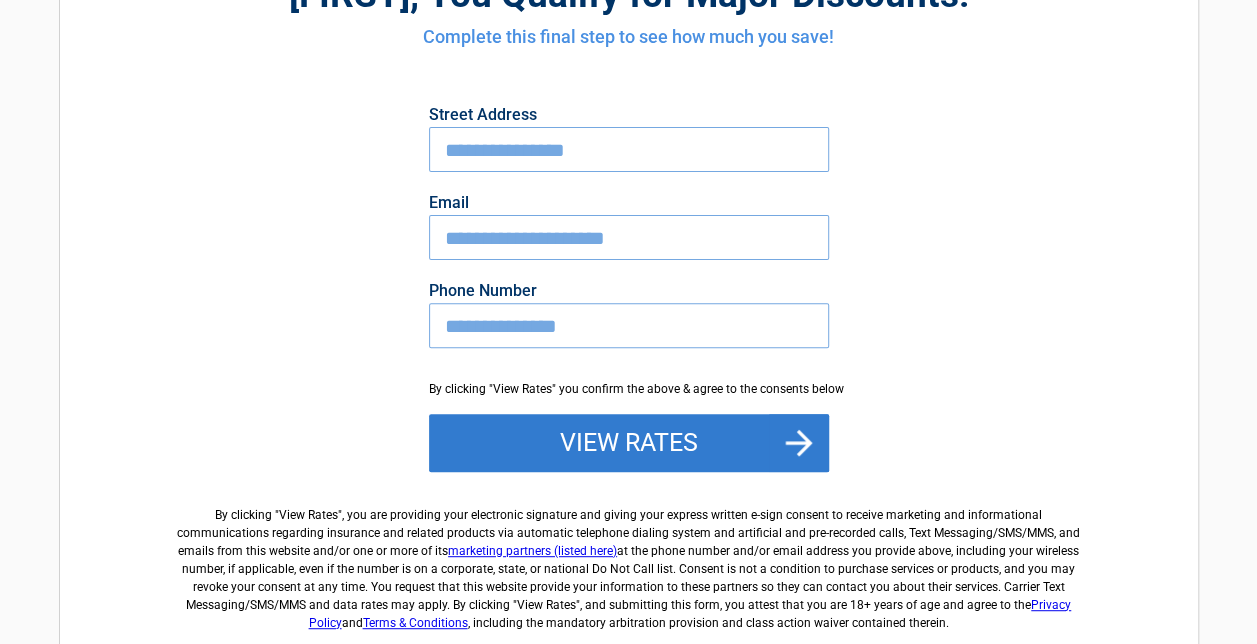 click on "View Rates" at bounding box center (629, 443) 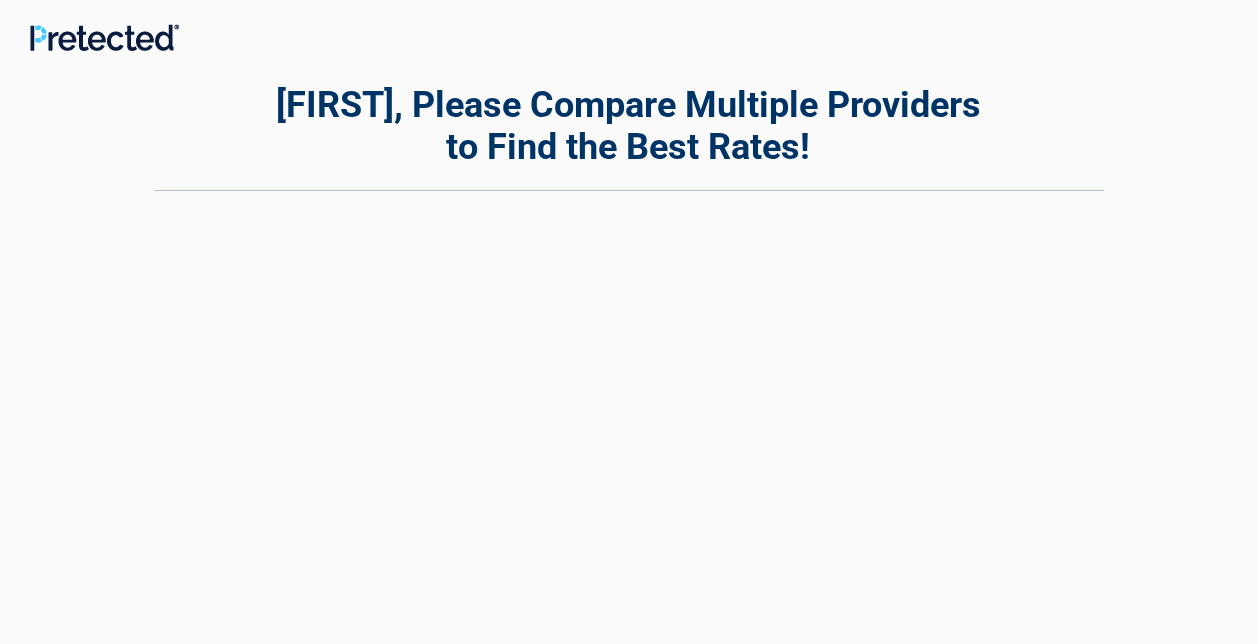 scroll, scrollTop: 0, scrollLeft: 0, axis: both 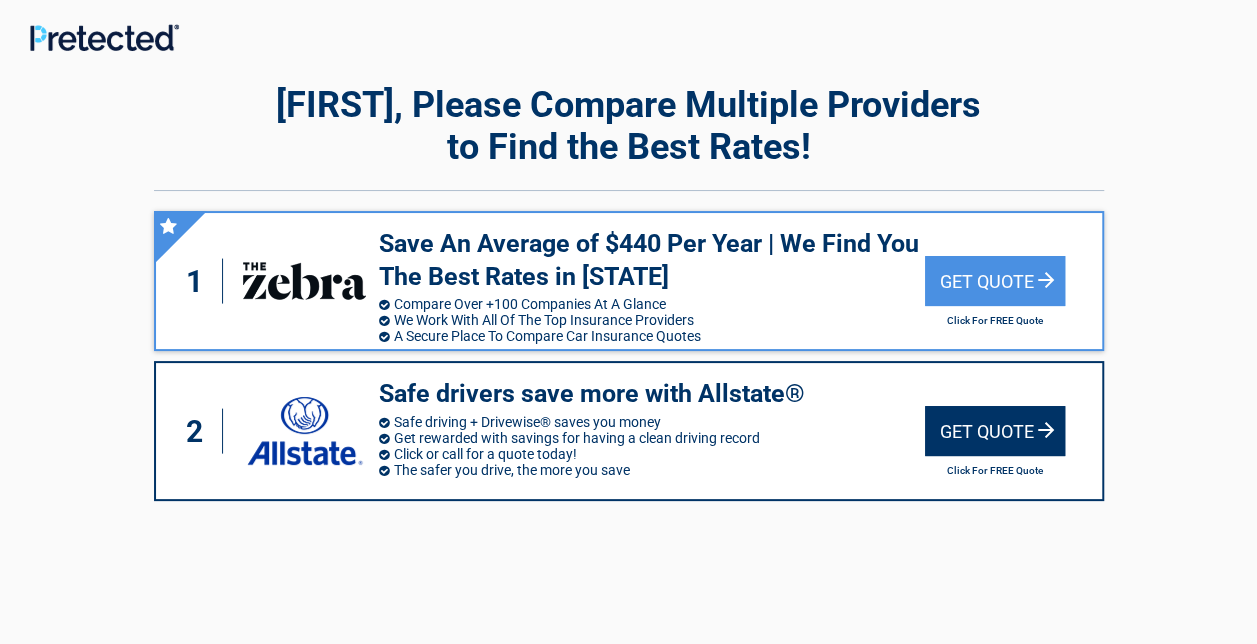click on "Get Quote" at bounding box center (995, 431) 